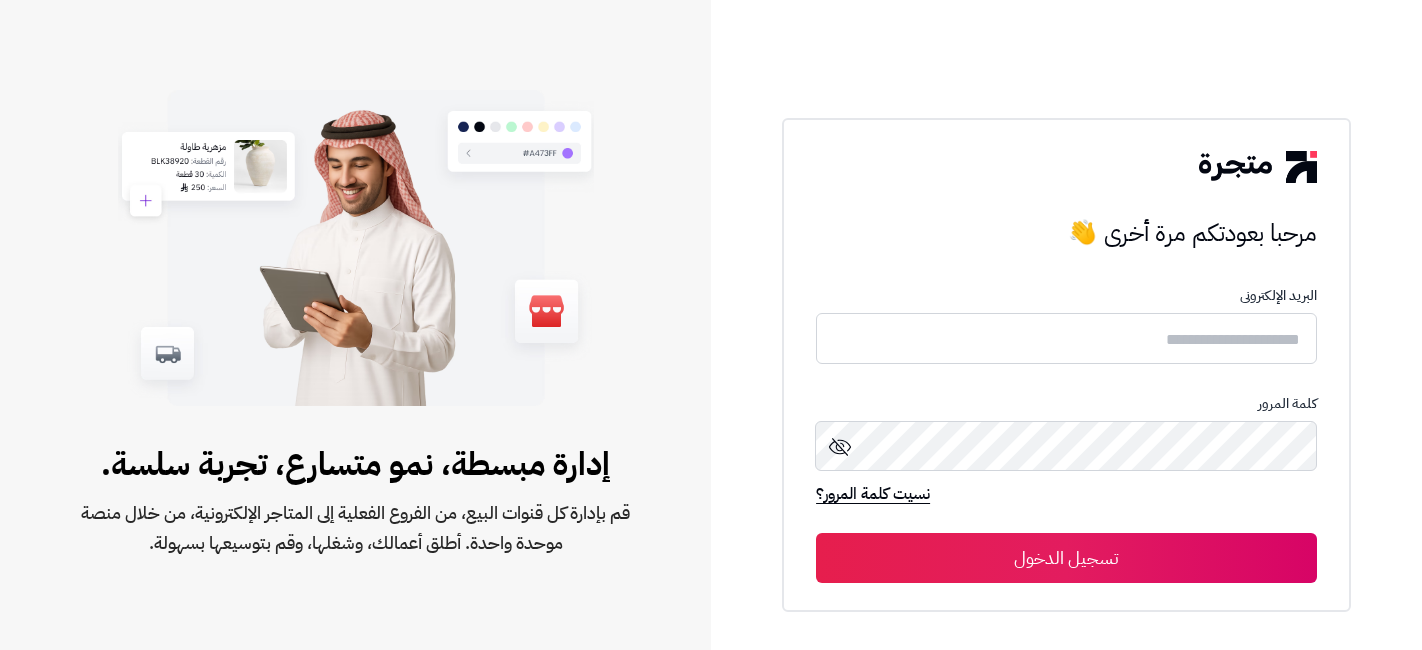 scroll, scrollTop: 0, scrollLeft: 0, axis: both 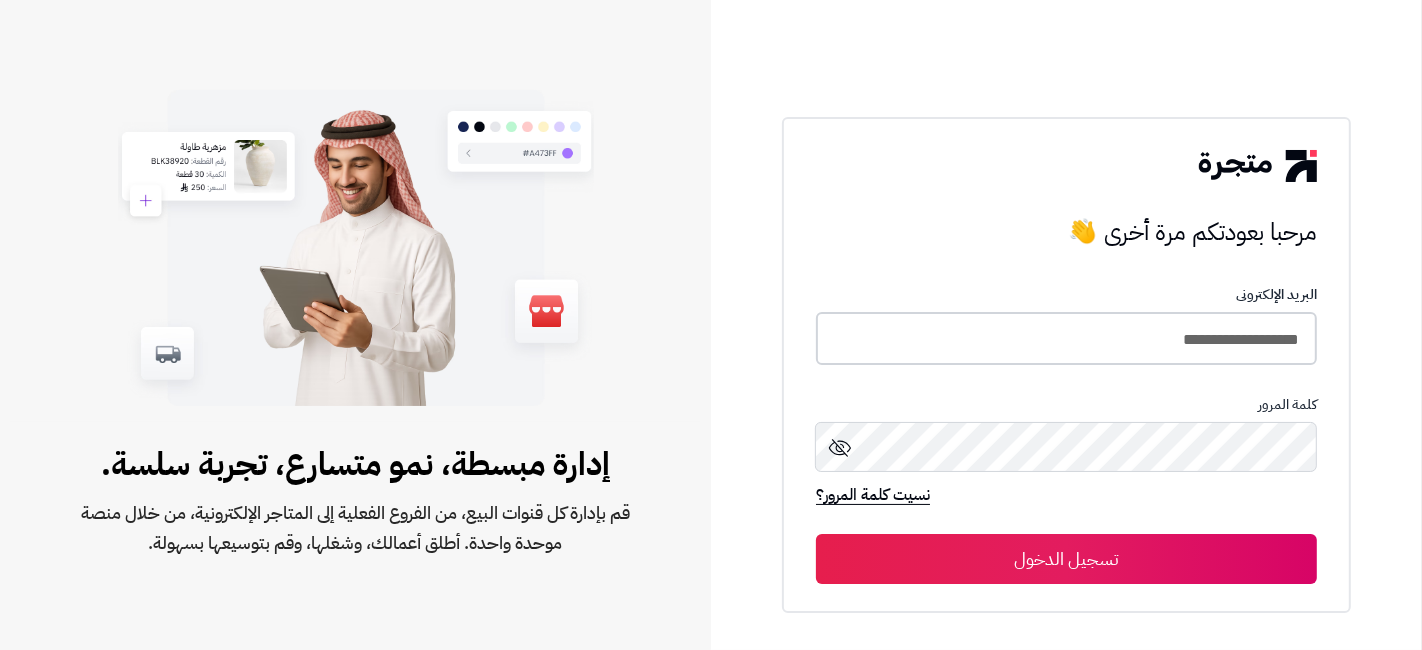 click on "**********" at bounding box center (1066, 338) 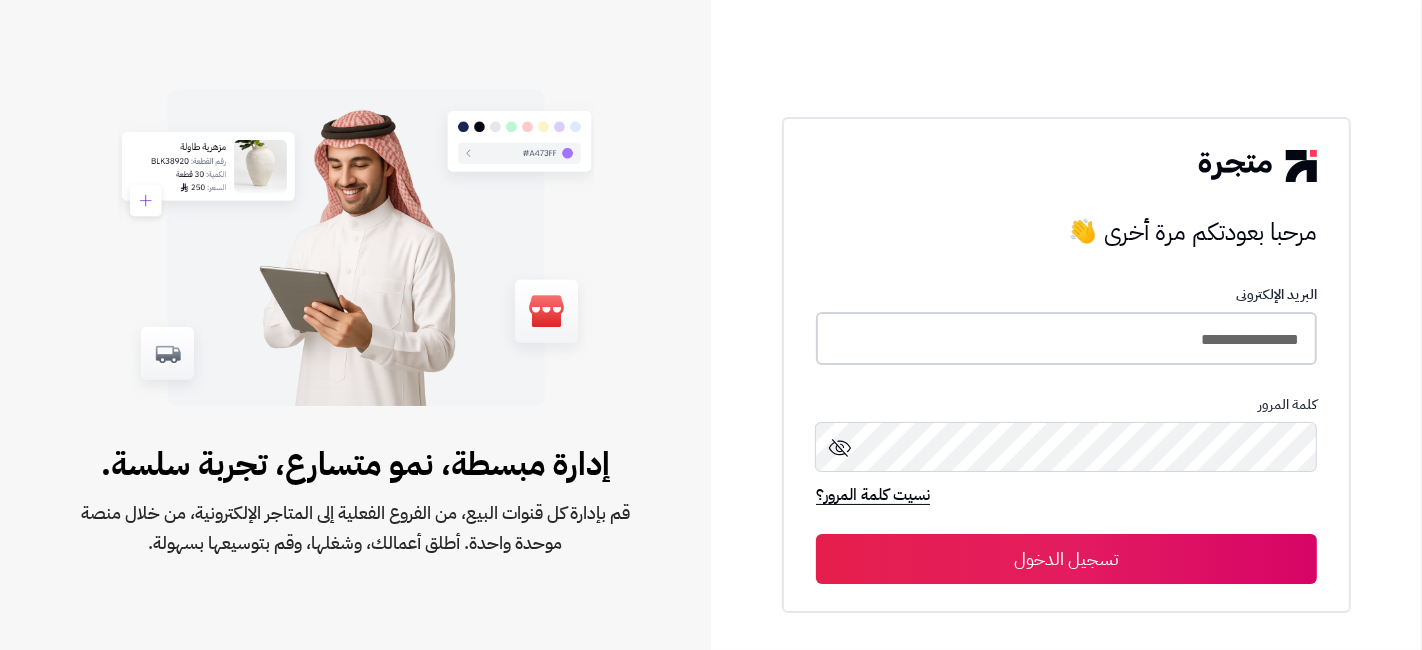 type on "**********" 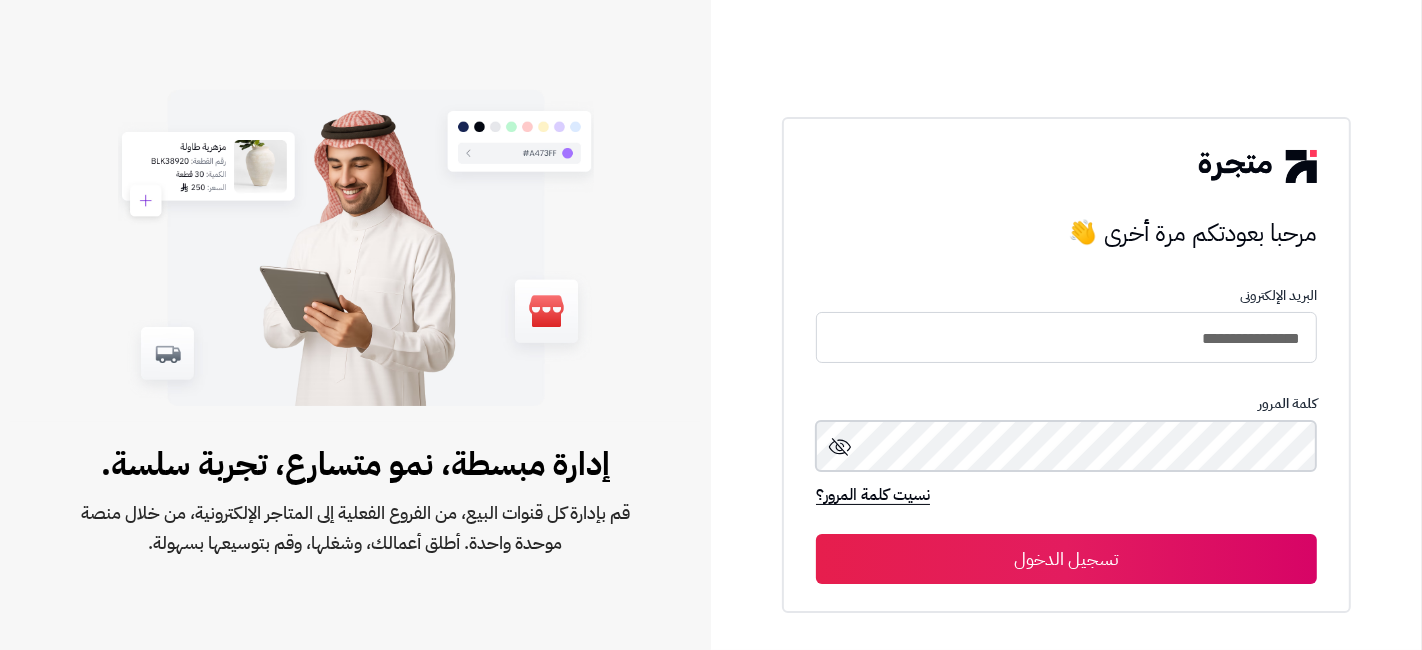click on "تسجيل الدخول" at bounding box center (1066, 559) 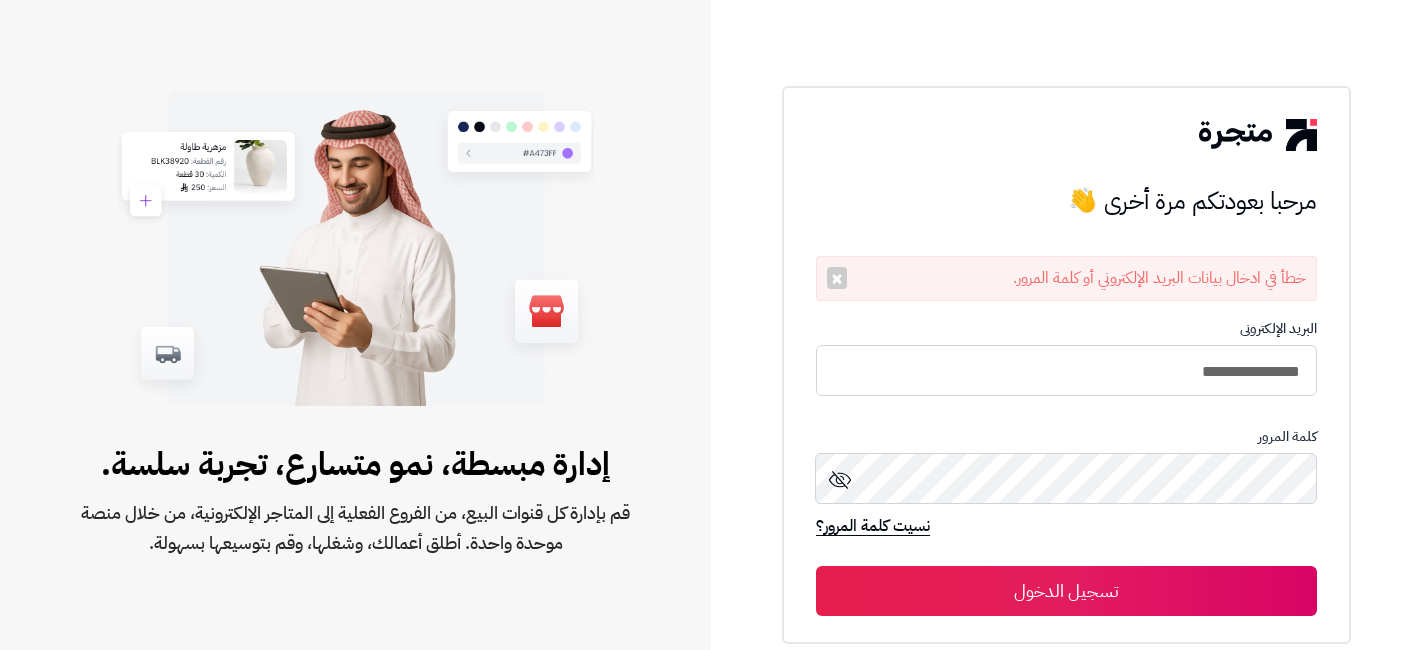 scroll, scrollTop: 0, scrollLeft: 0, axis: both 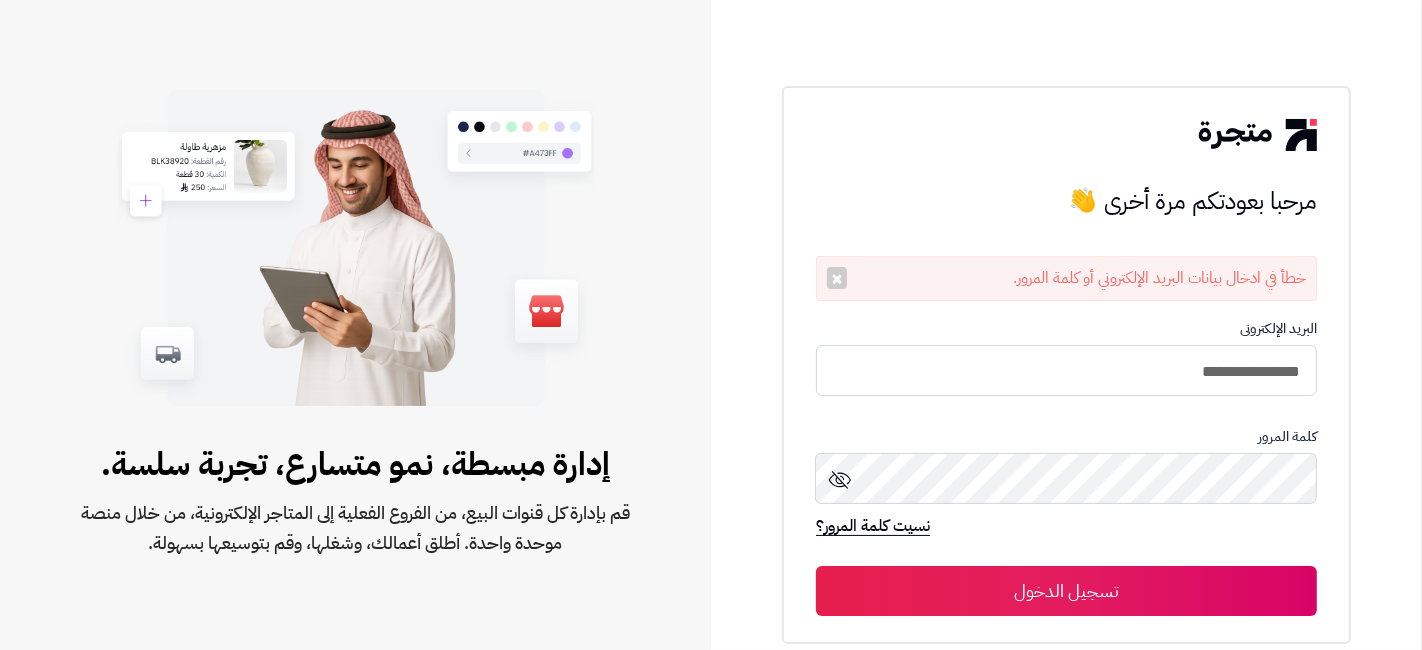click 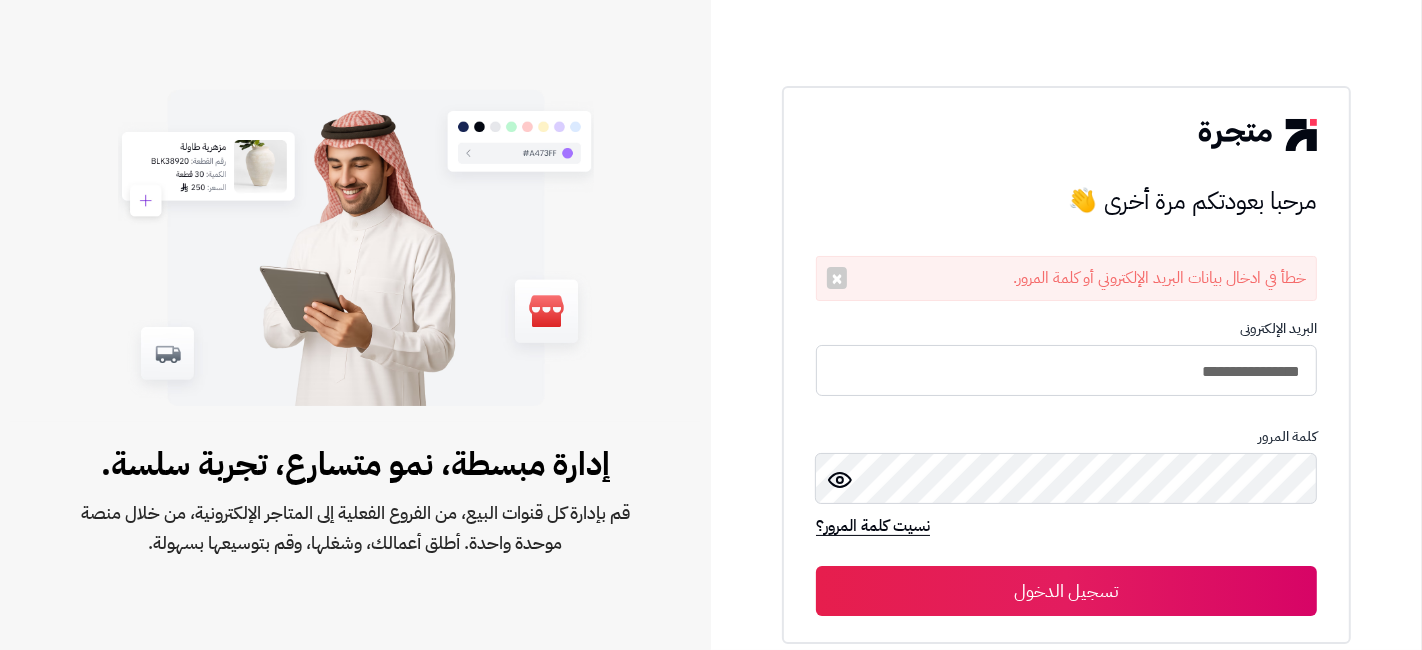 click 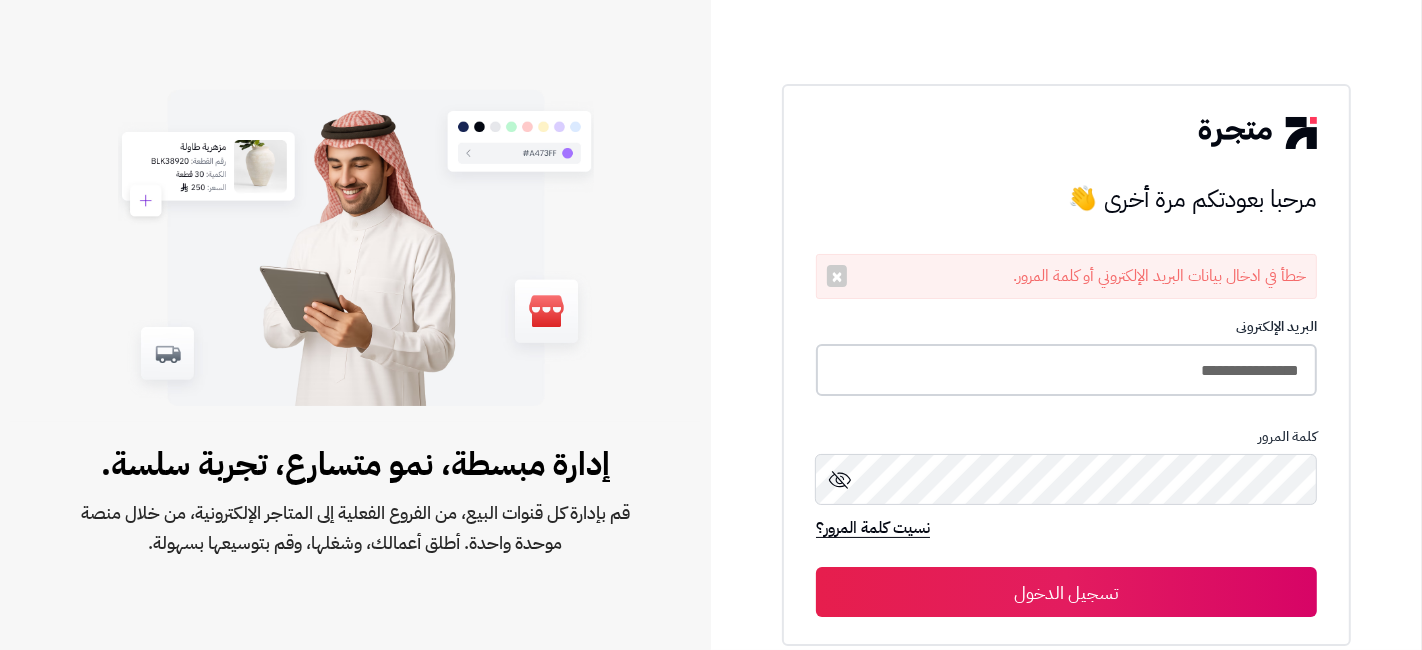 click on "**********" at bounding box center [1066, 370] 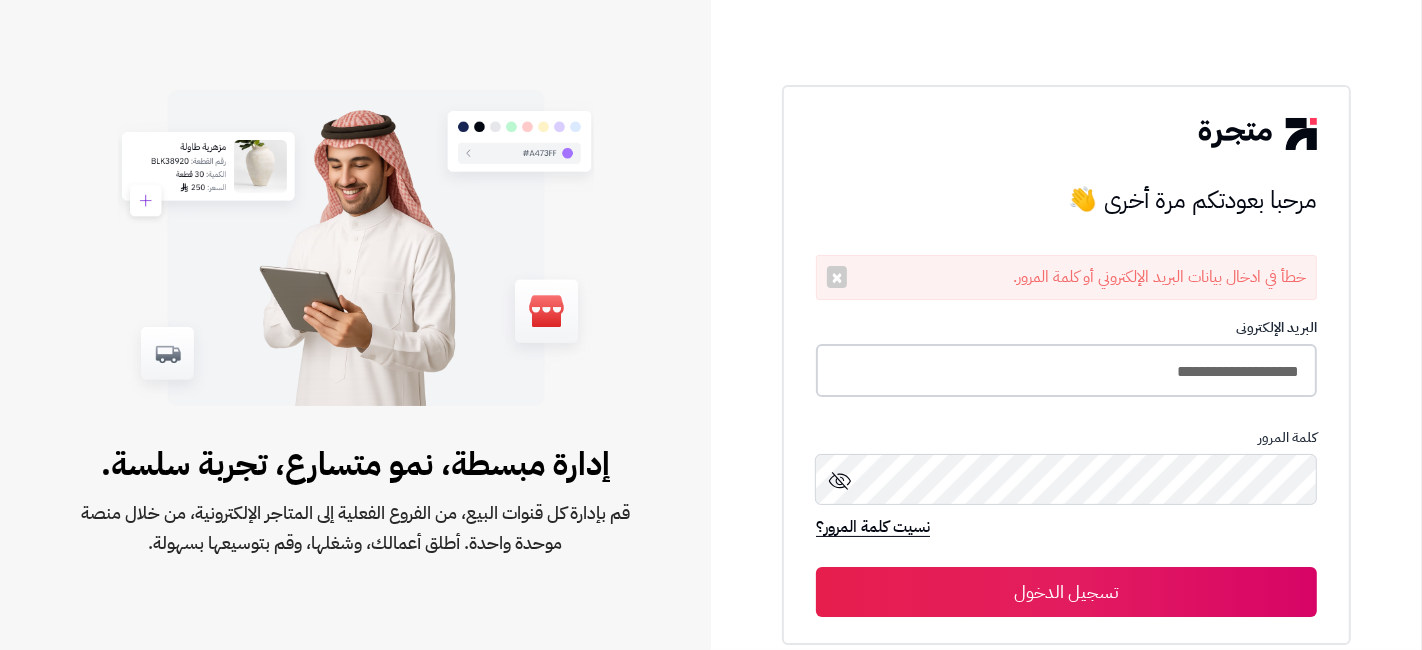 type on "**********" 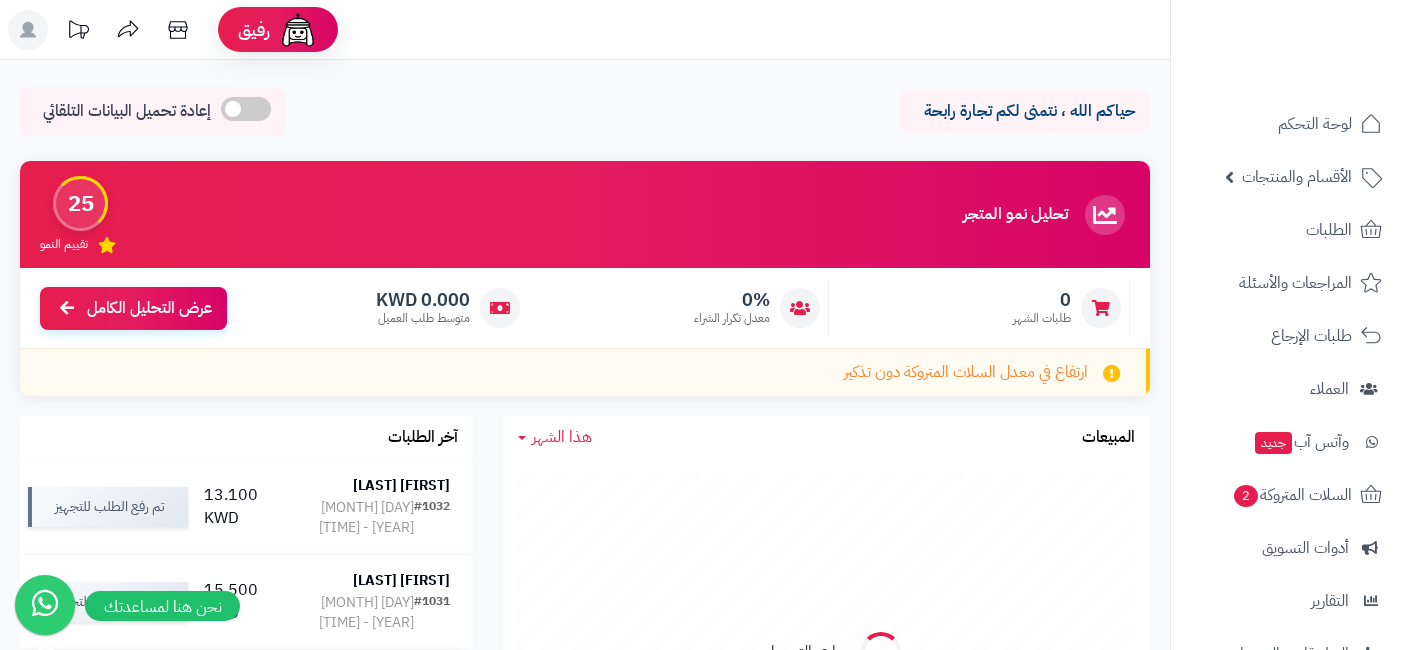 scroll, scrollTop: 0, scrollLeft: 0, axis: both 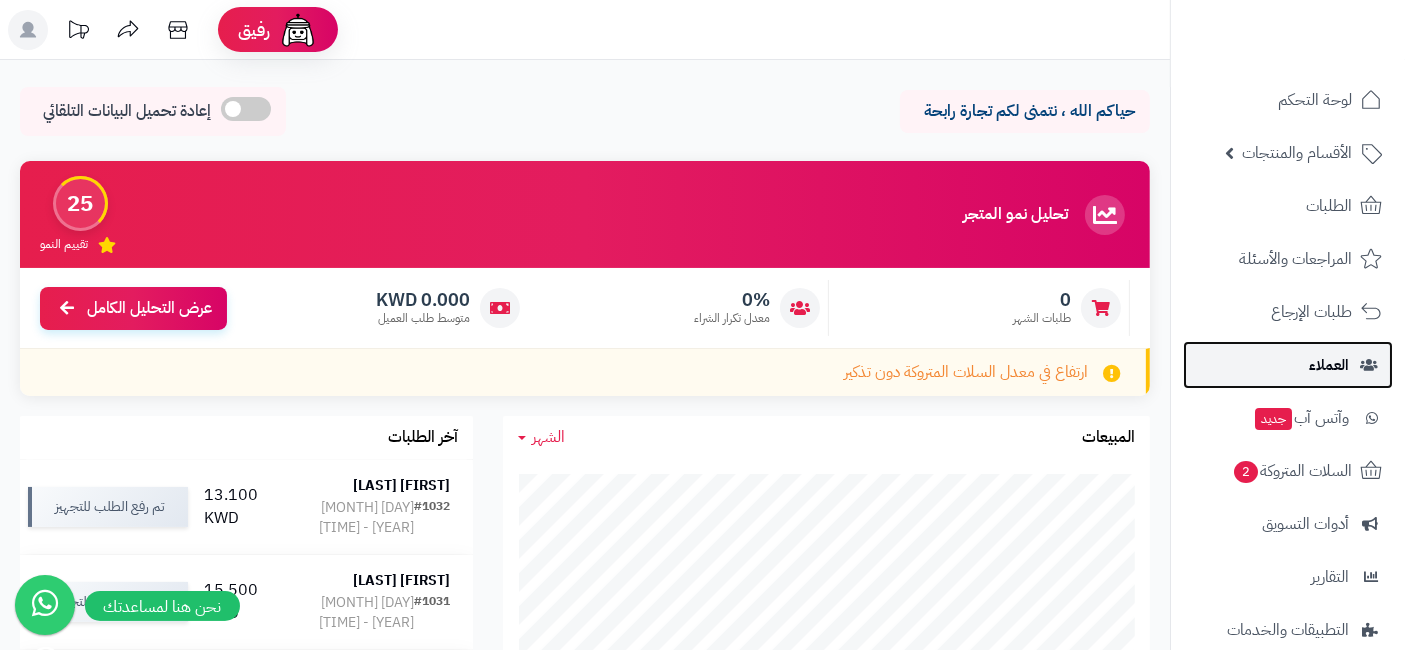 click on "العملاء" at bounding box center (1329, 365) 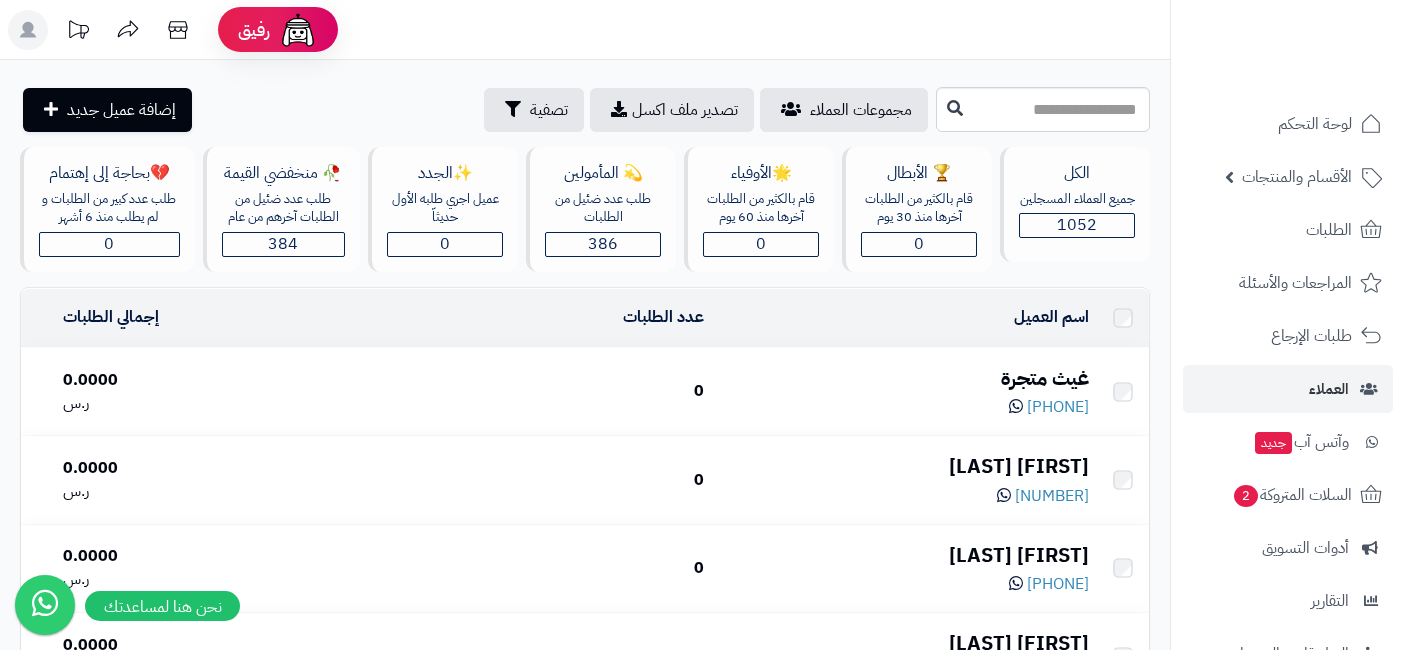 scroll, scrollTop: 0, scrollLeft: 0, axis: both 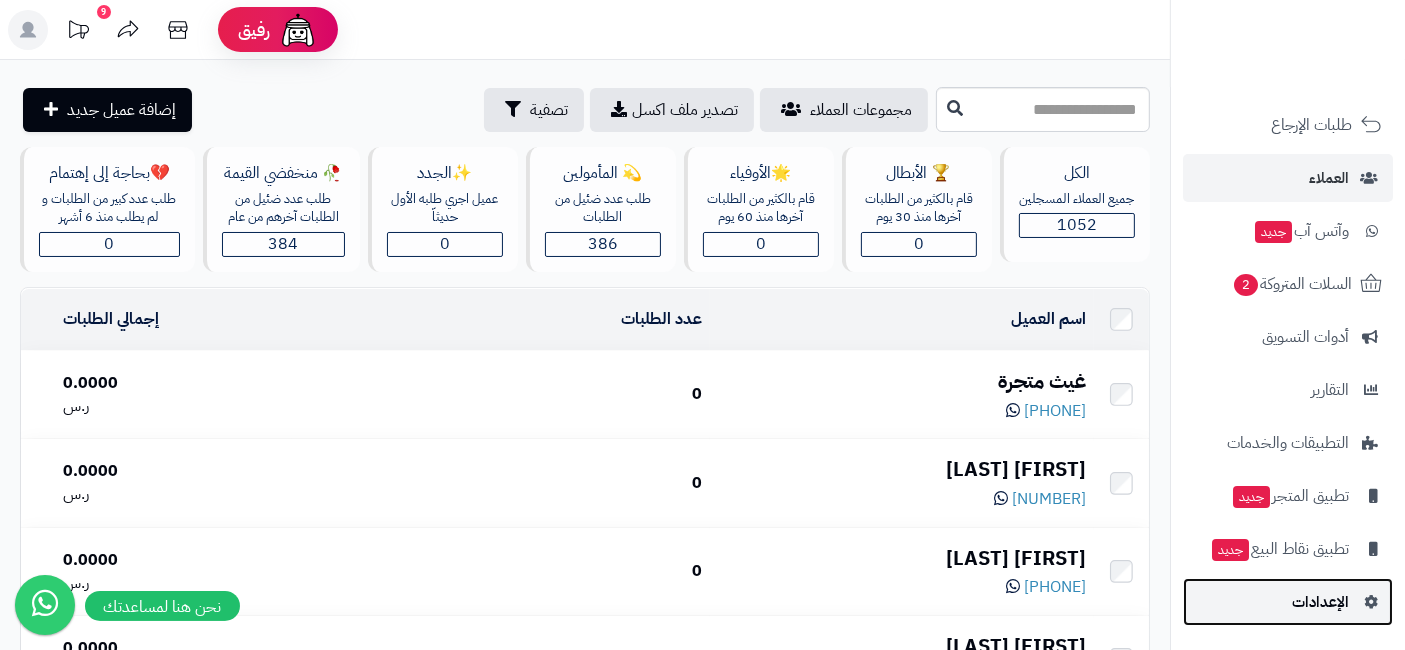 click on "الإعدادات" at bounding box center [1288, 602] 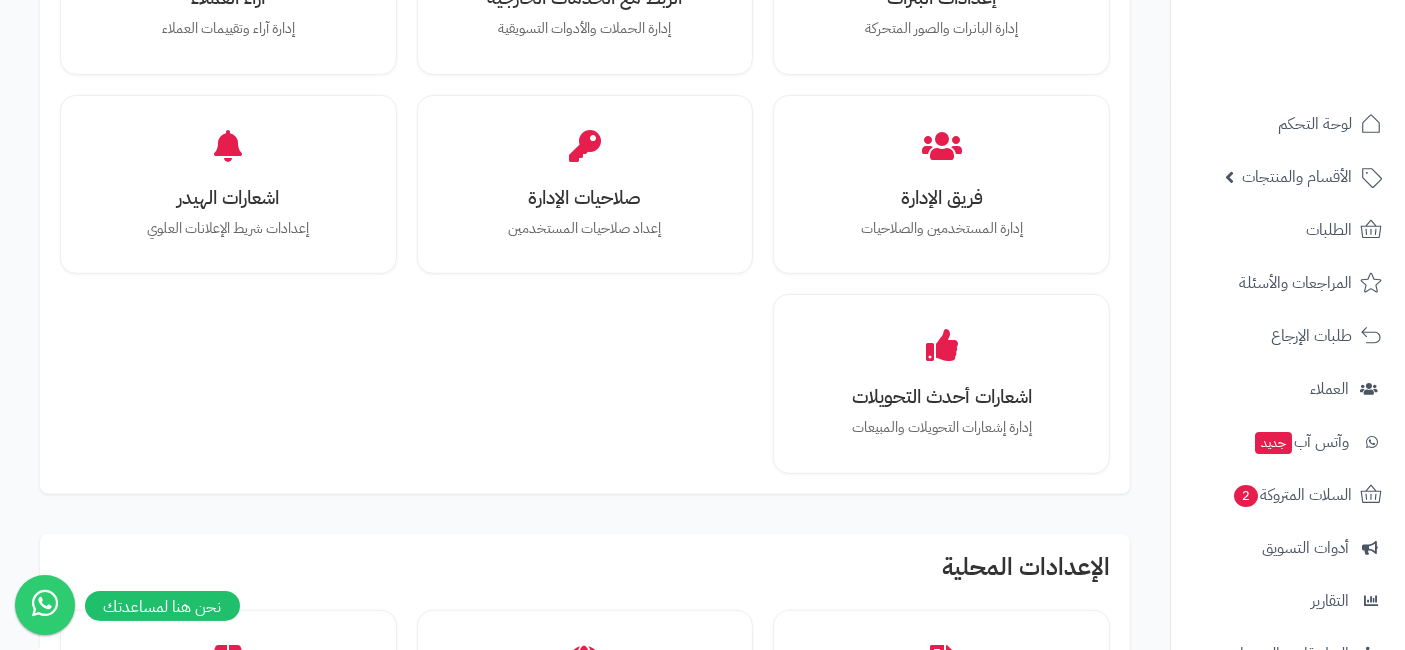 scroll, scrollTop: 994, scrollLeft: 0, axis: vertical 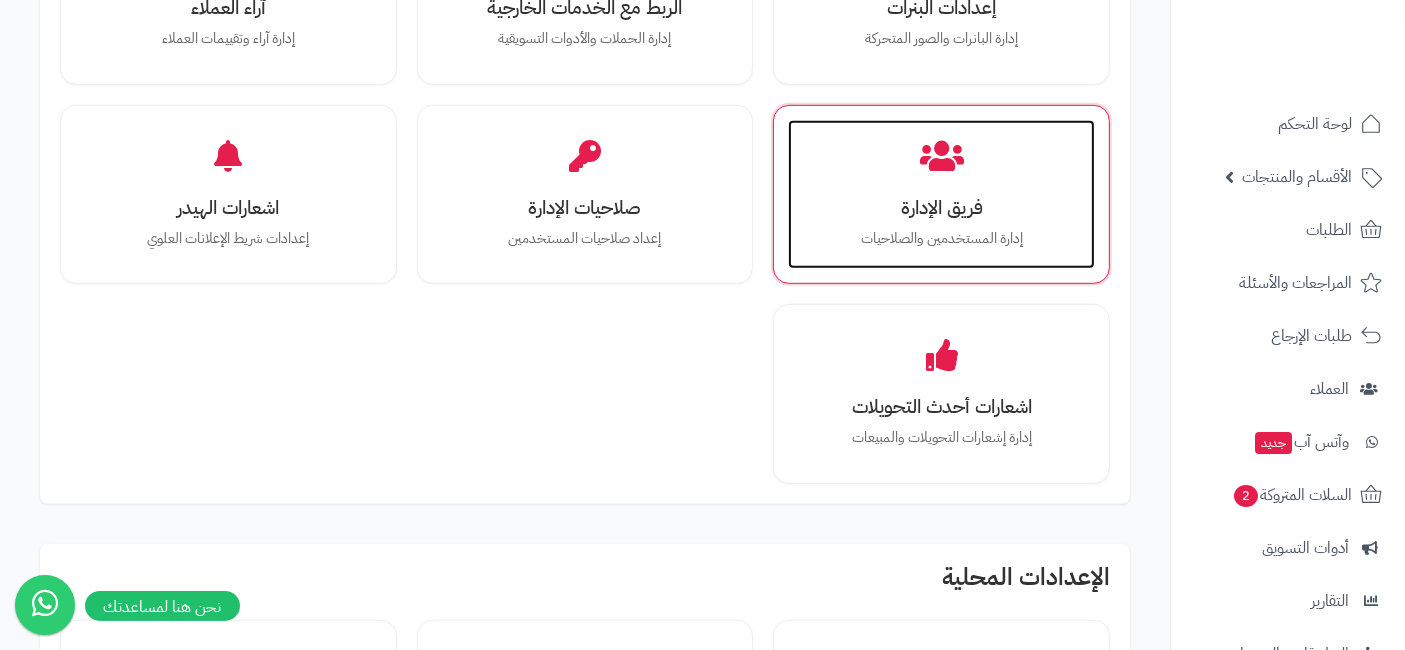 click on "فريق الإدارة إدارة المستخدمين والصلاحيات" at bounding box center (941, 195) 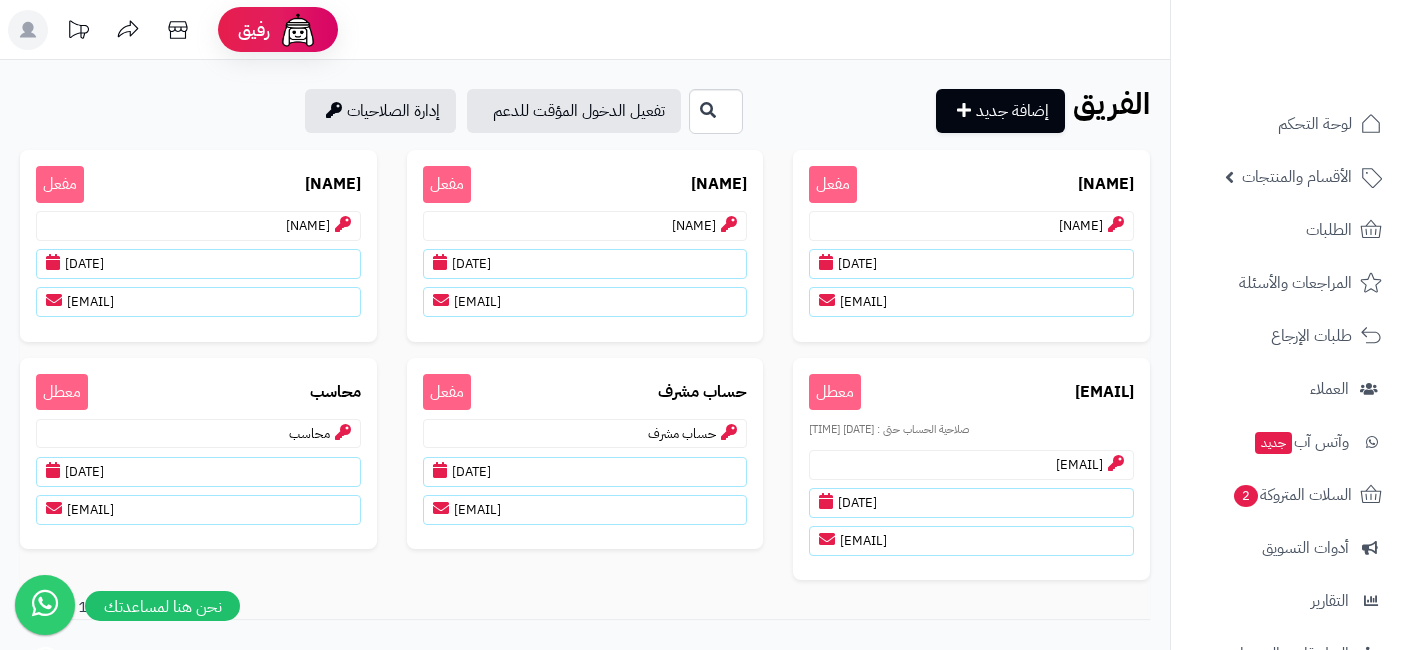 scroll, scrollTop: 0, scrollLeft: 0, axis: both 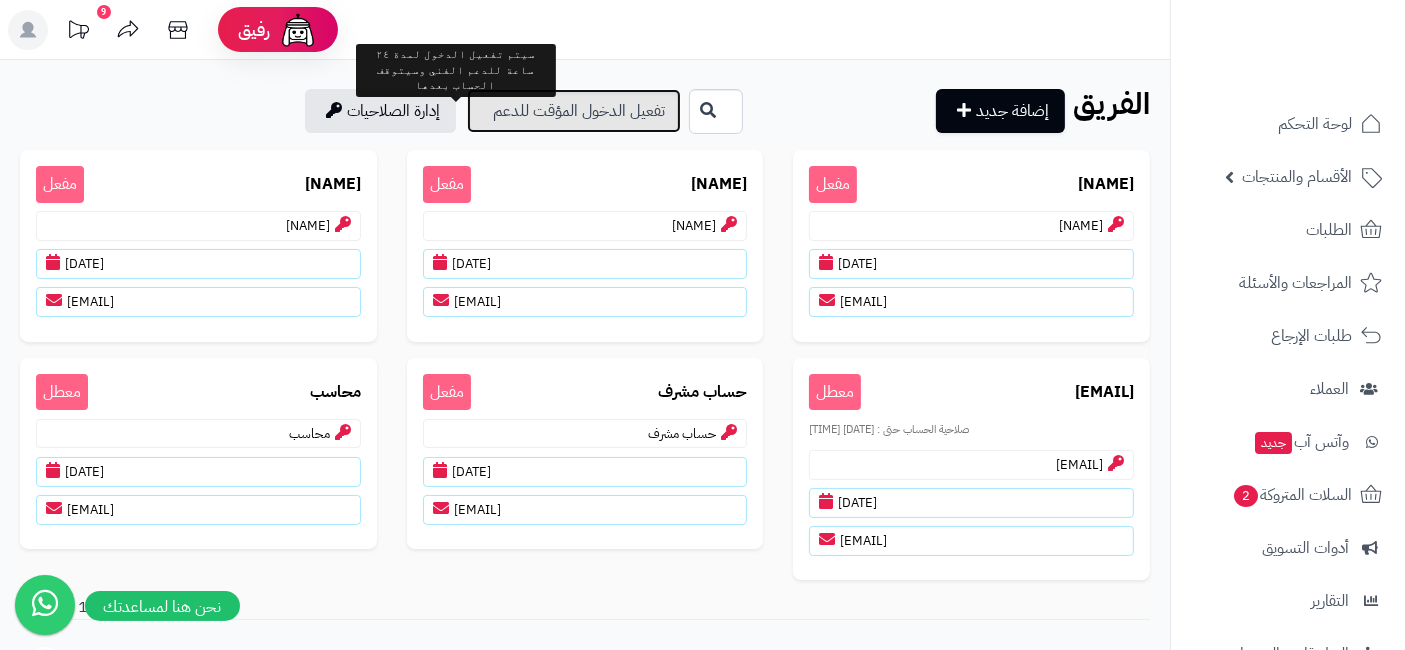 click on "تفعيل الدخول المؤقت للدعم" at bounding box center [574, 111] 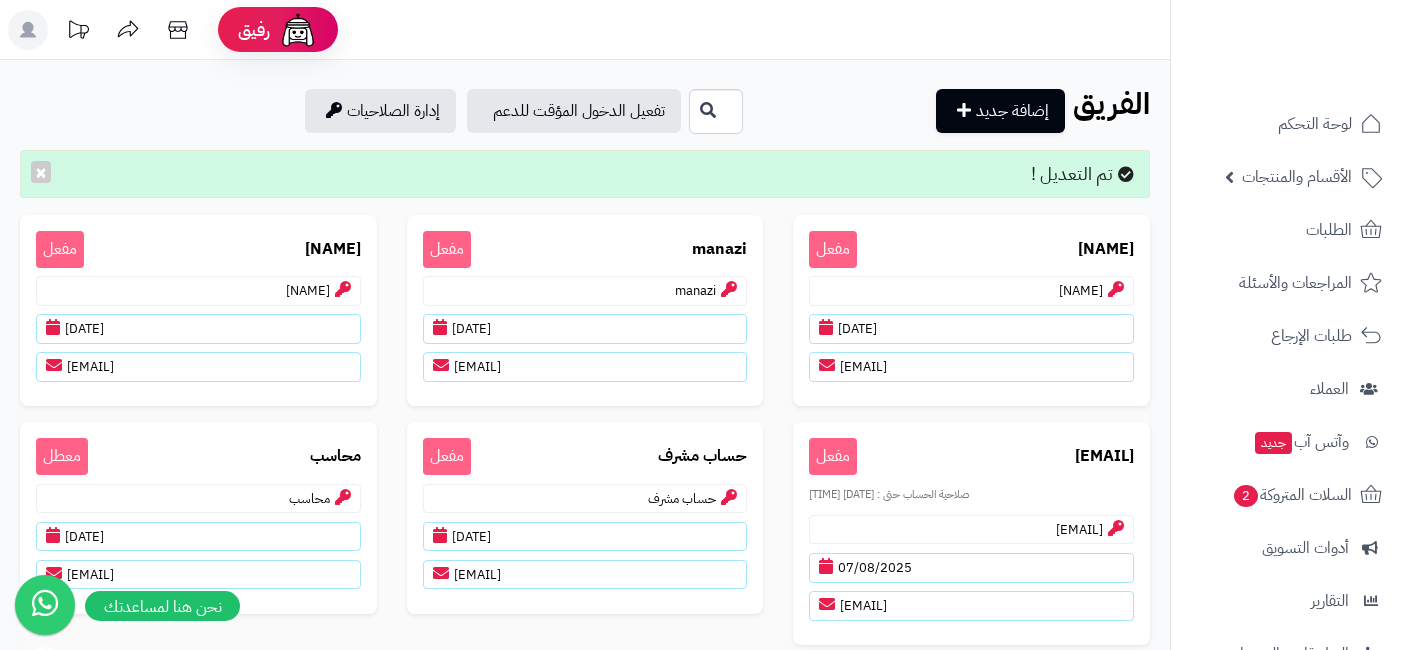 scroll, scrollTop: 0, scrollLeft: 0, axis: both 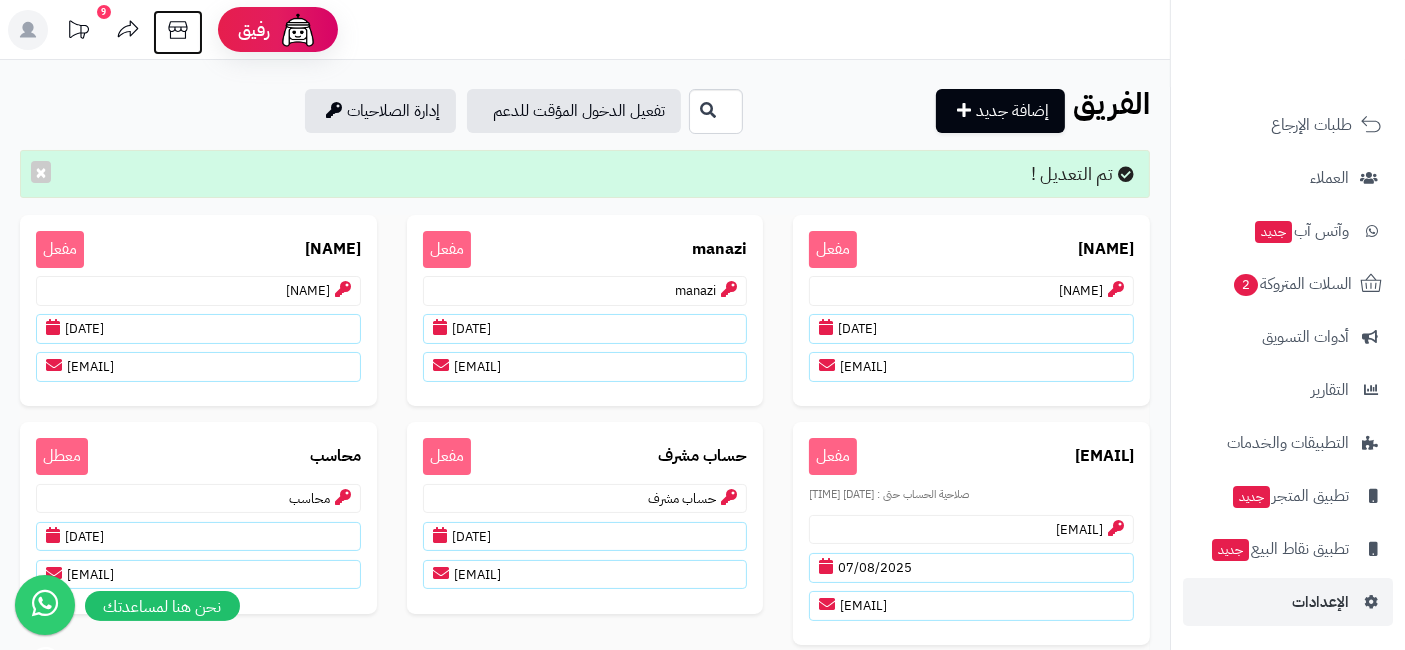 click 